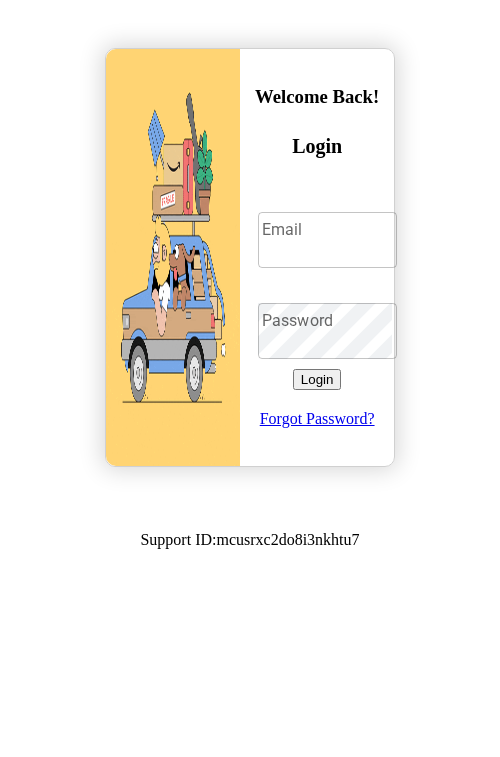 scroll, scrollTop: 0, scrollLeft: 0, axis: both 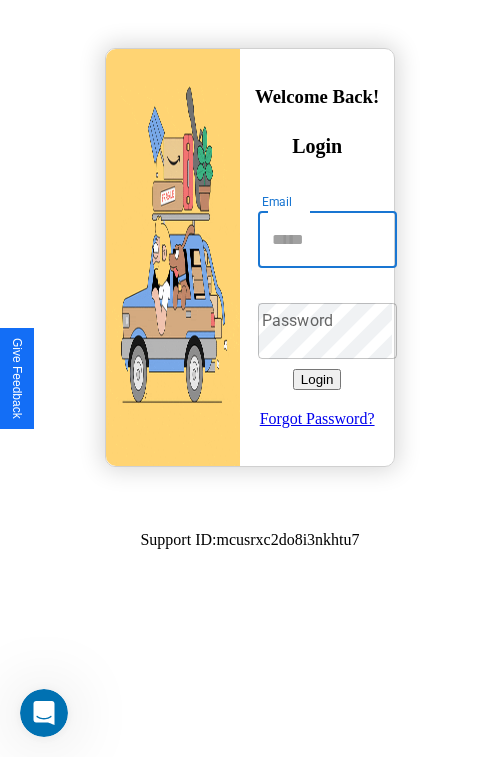 click on "Email" at bounding box center (327, 240) 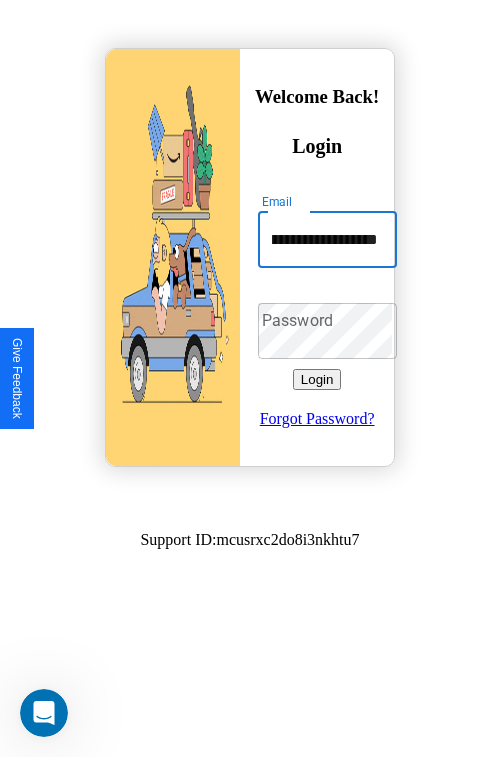 scroll, scrollTop: 0, scrollLeft: 87, axis: horizontal 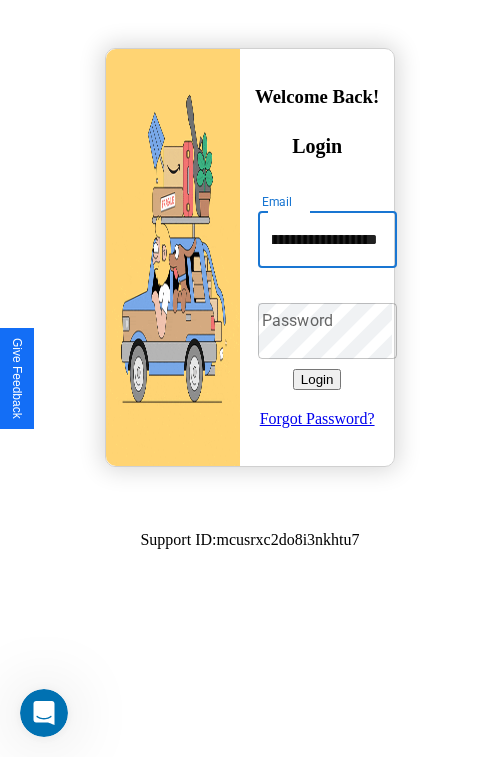 type on "**********" 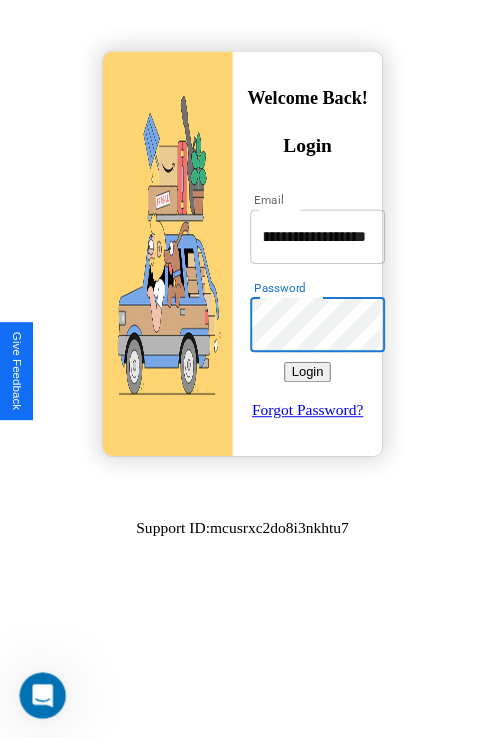 scroll, scrollTop: 0, scrollLeft: 0, axis: both 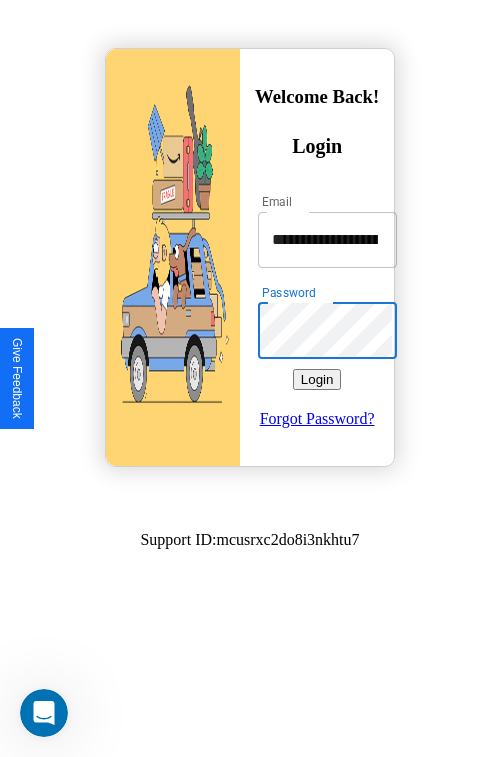 click on "Login" at bounding box center (317, 379) 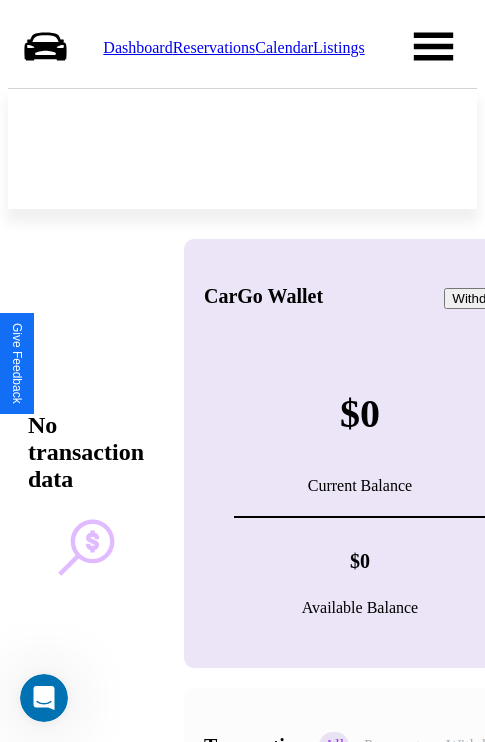 scroll, scrollTop: 0, scrollLeft: 0, axis: both 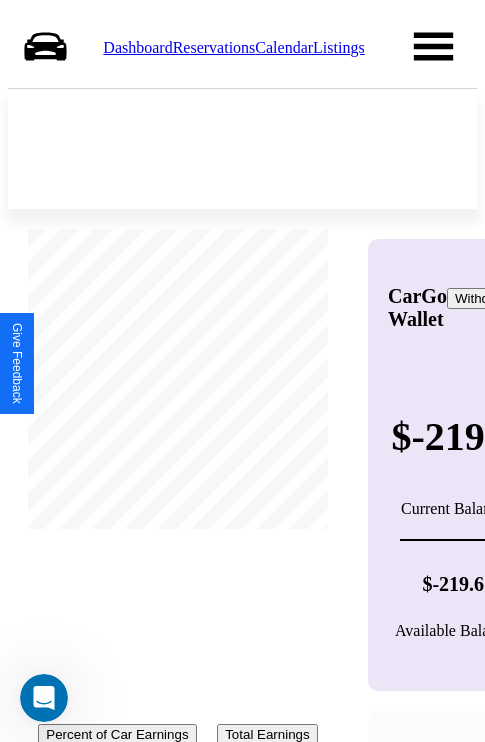 click on "Reservations" at bounding box center [214, 47] 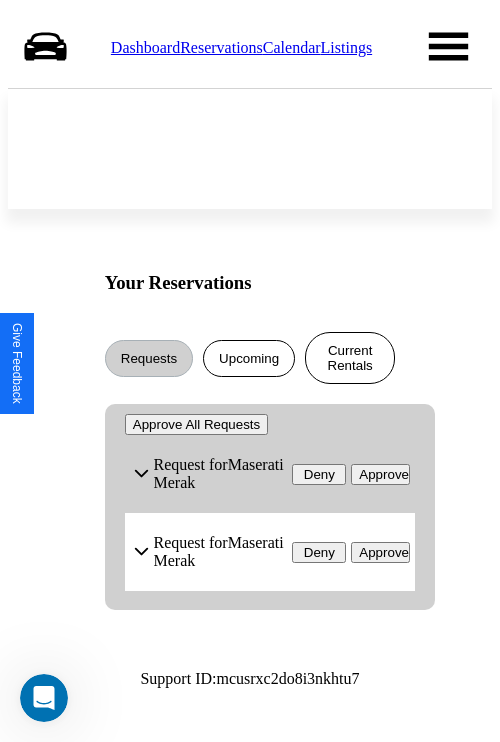click on "Current Rentals" at bounding box center (350, 358) 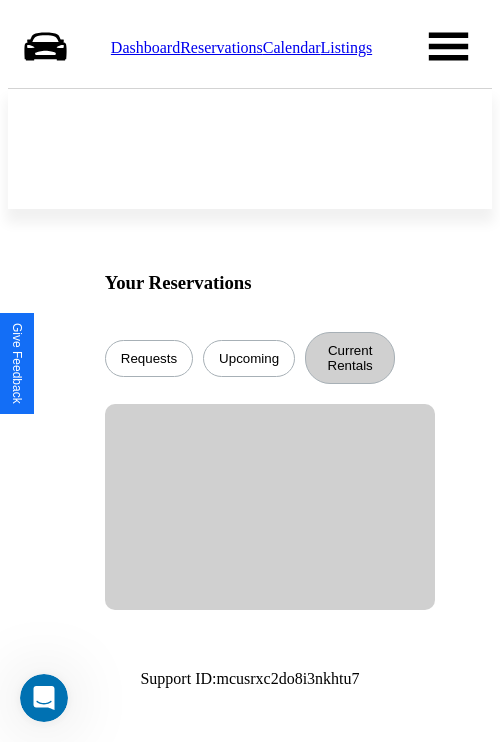 click on "Upcoming" at bounding box center [249, 358] 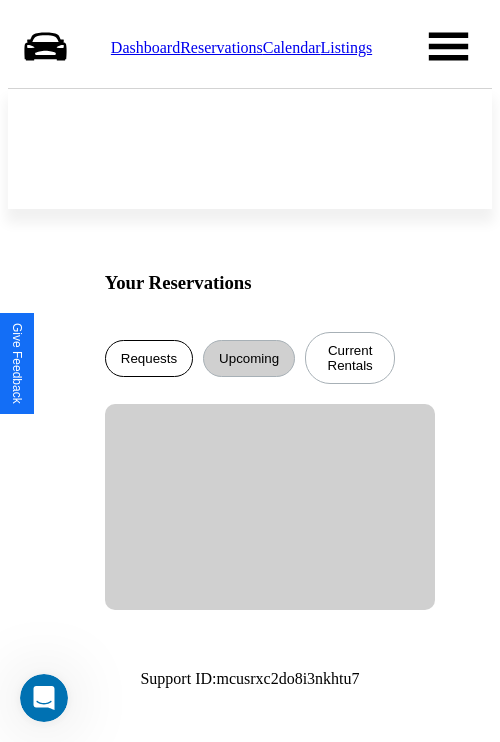 click on "Requests" at bounding box center [149, 358] 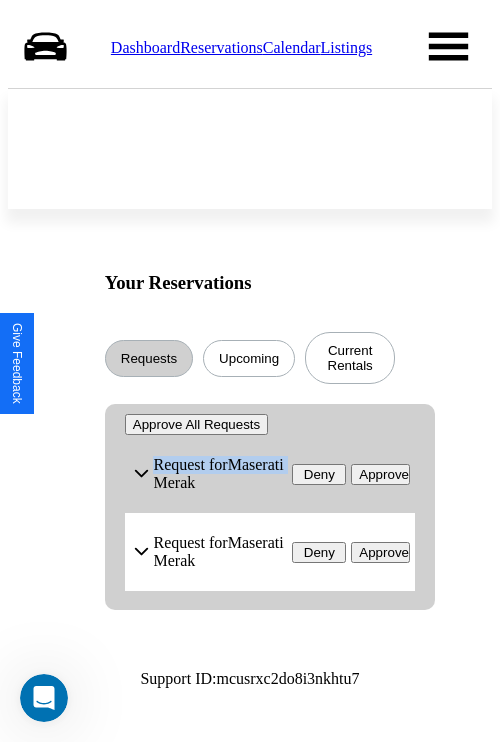 click on "Approve" at bounding box center (380, 474) 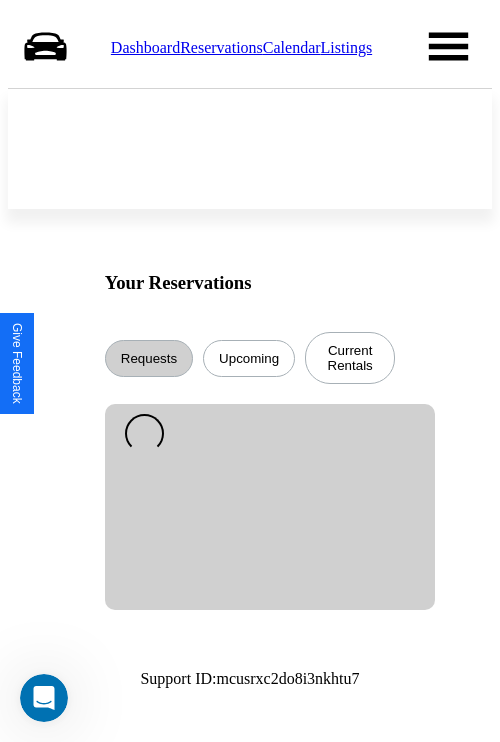 click on "Calendar" at bounding box center [292, 47] 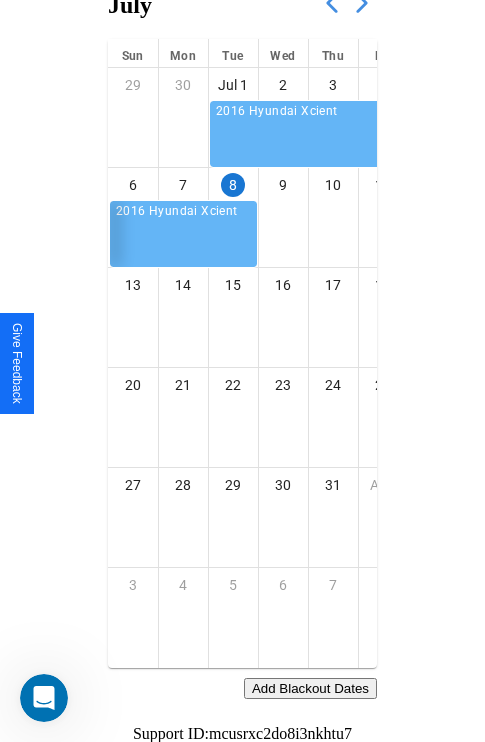 scroll, scrollTop: 242, scrollLeft: 0, axis: vertical 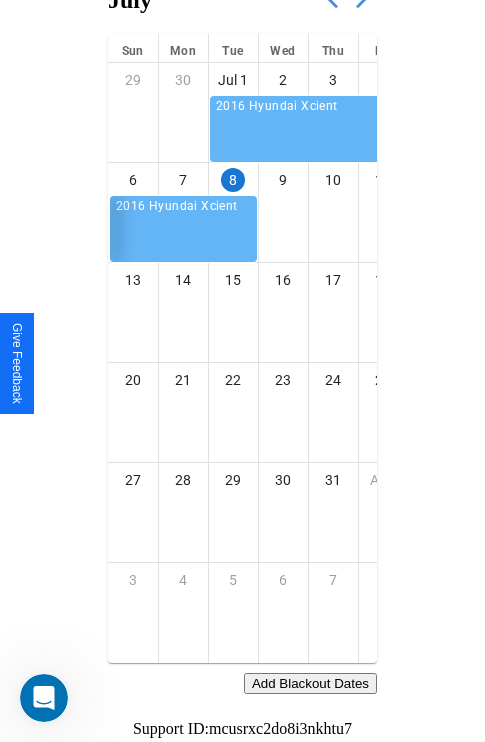 click on "Add Blackout Dates" at bounding box center [310, 683] 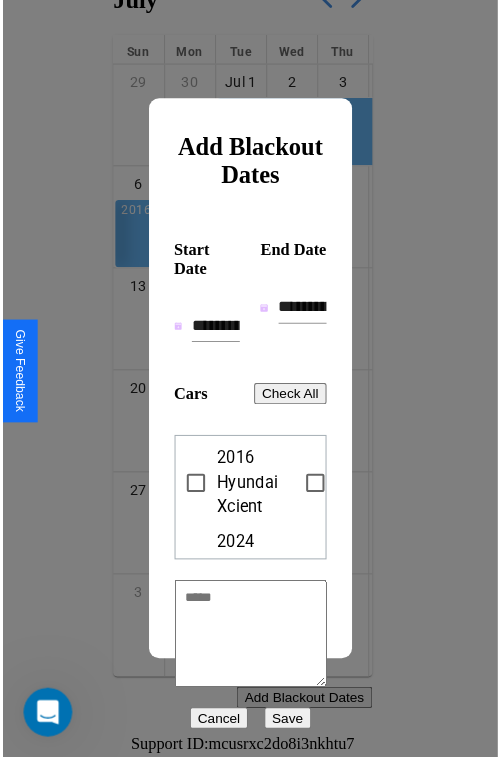 scroll, scrollTop: 227, scrollLeft: 0, axis: vertical 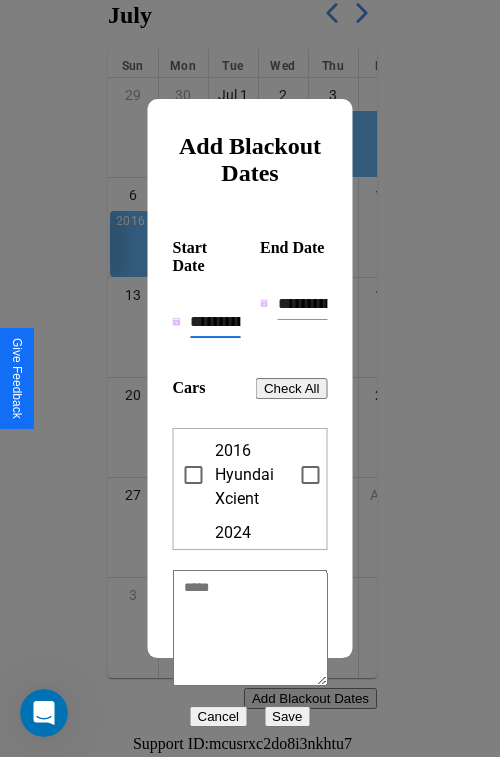 click on "**********" at bounding box center (215, 322) 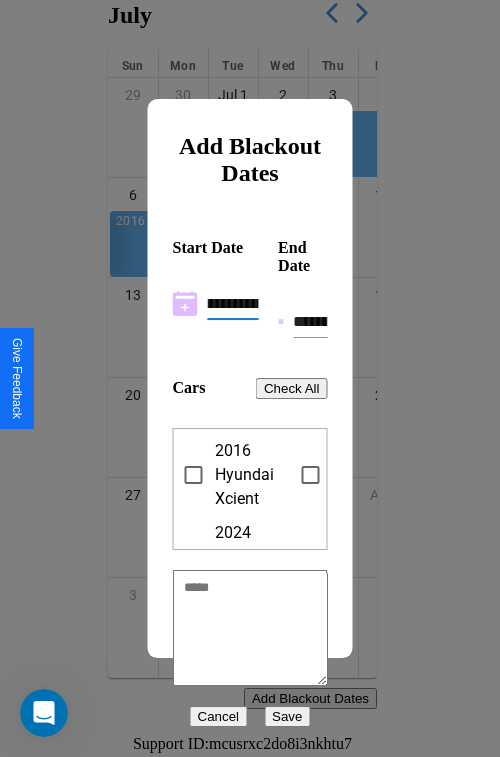 scroll, scrollTop: 0, scrollLeft: 37, axis: horizontal 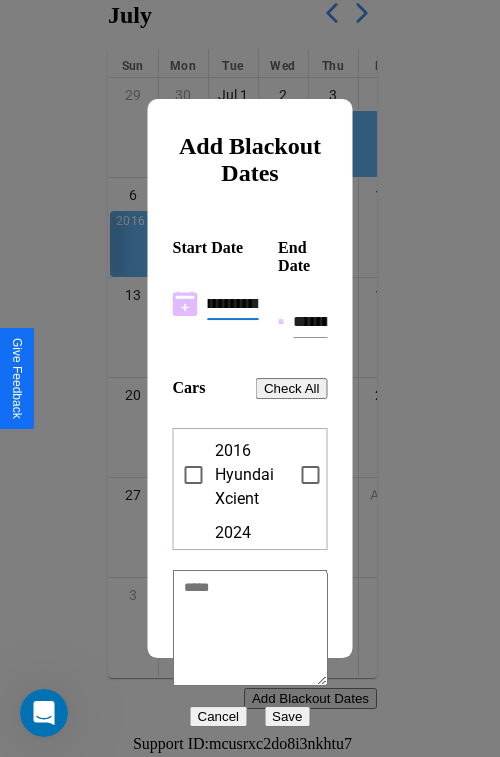 type on "**********" 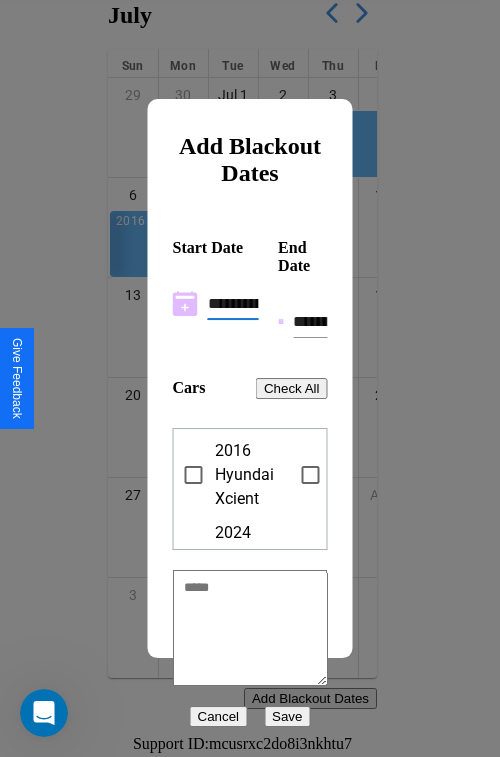 click on "**********" at bounding box center (310, 322) 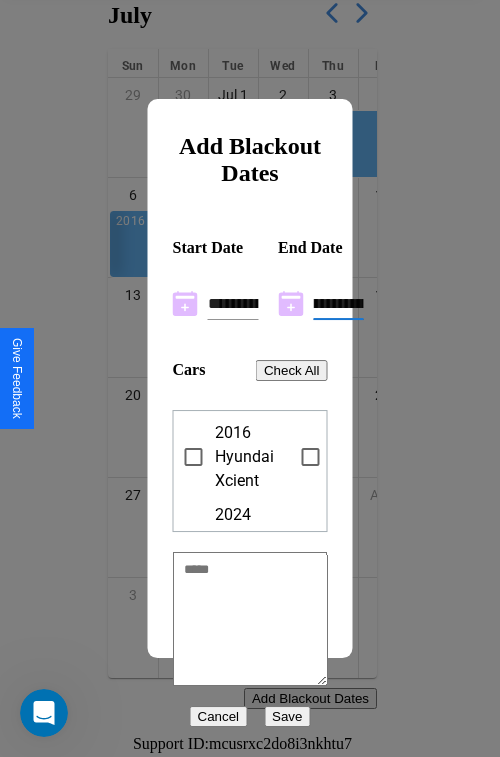 scroll, scrollTop: 0, scrollLeft: 37, axis: horizontal 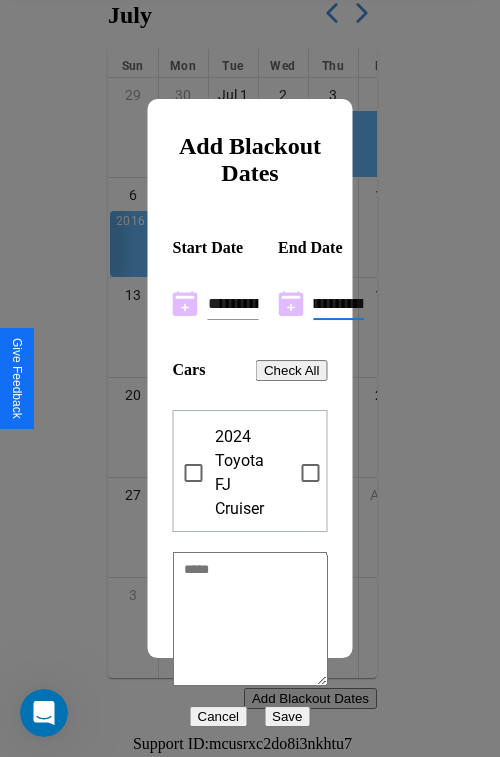 type on "**********" 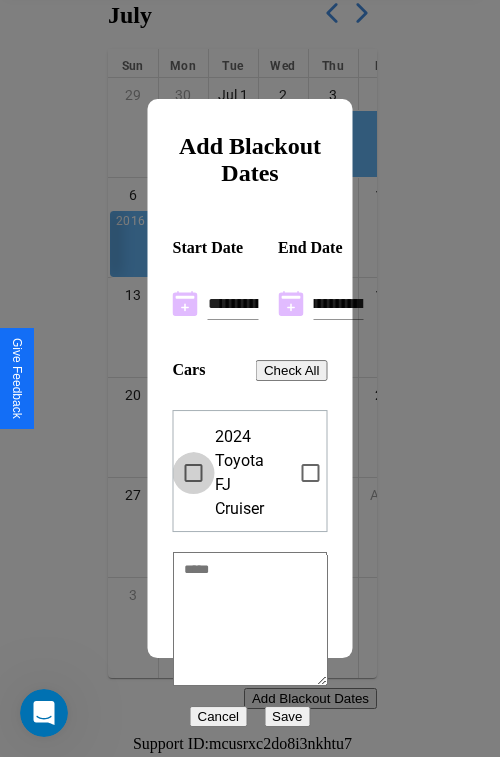 scroll, scrollTop: 0, scrollLeft: 0, axis: both 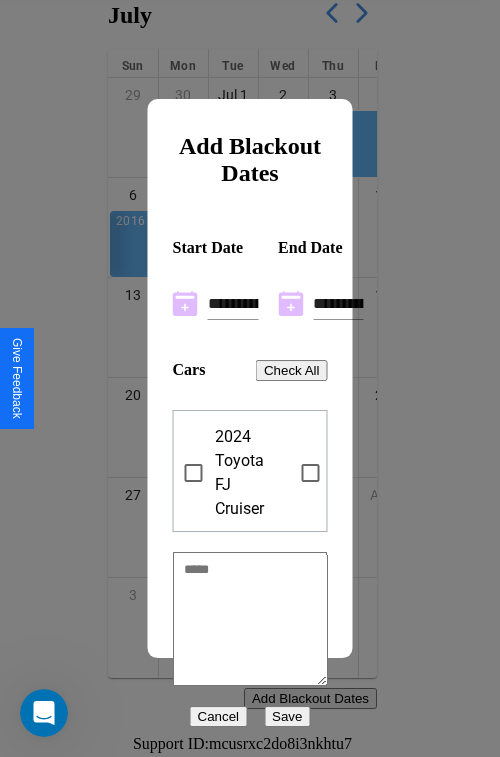click on "Save" at bounding box center [287, 716] 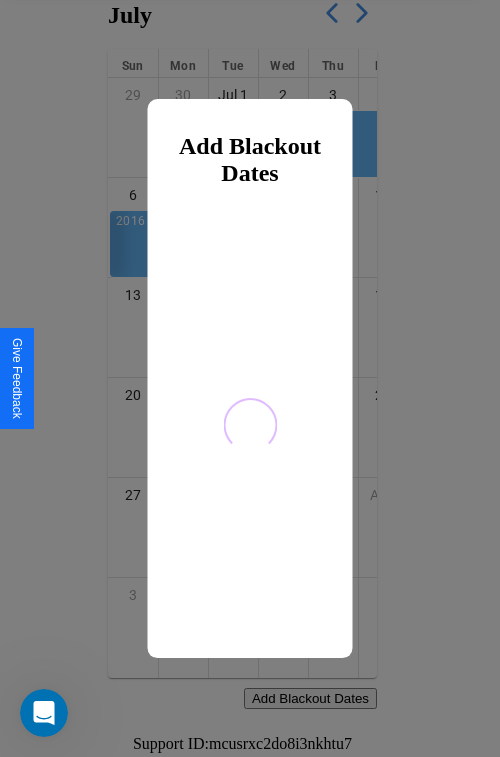 click at bounding box center (250, 378) 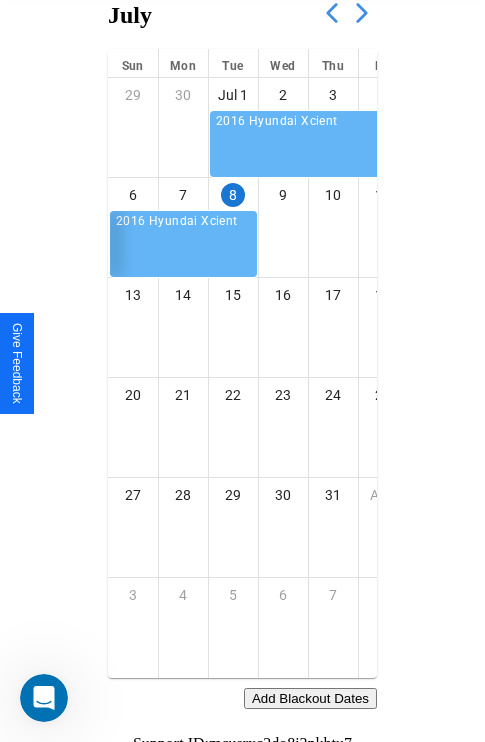 click at bounding box center (362, 13) 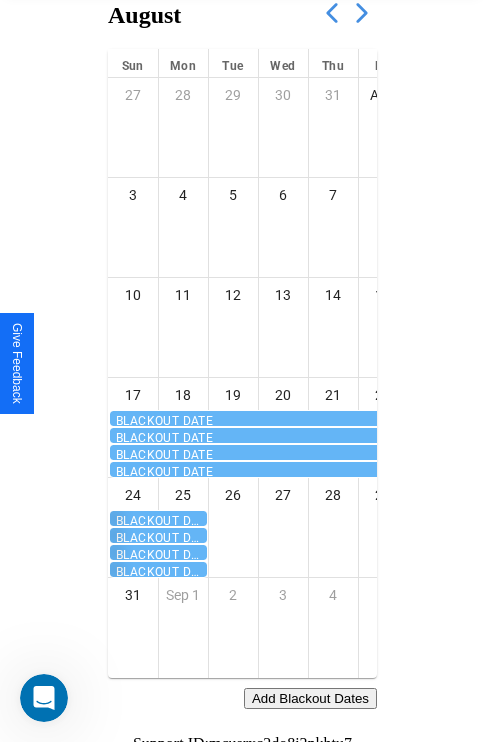 scroll, scrollTop: 0, scrollLeft: 0, axis: both 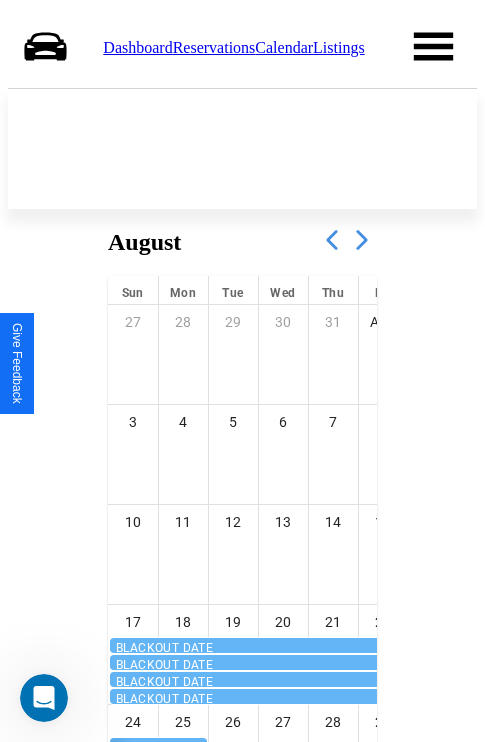 click on "Dashboard" at bounding box center [137, 47] 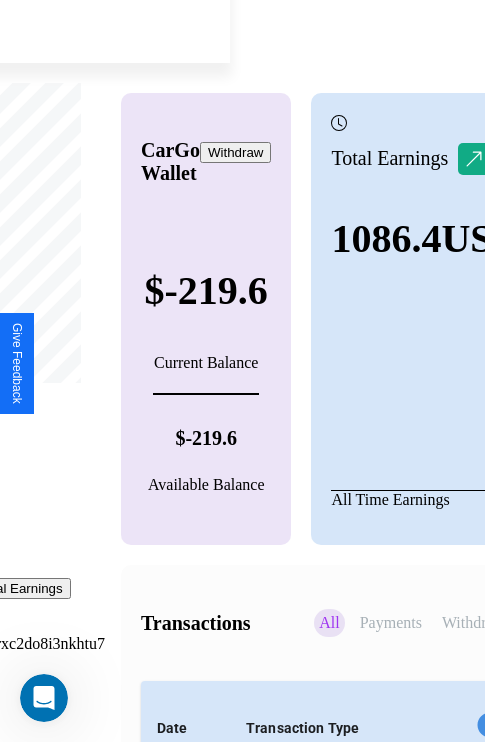 scroll, scrollTop: 151, scrollLeft: 255, axis: both 